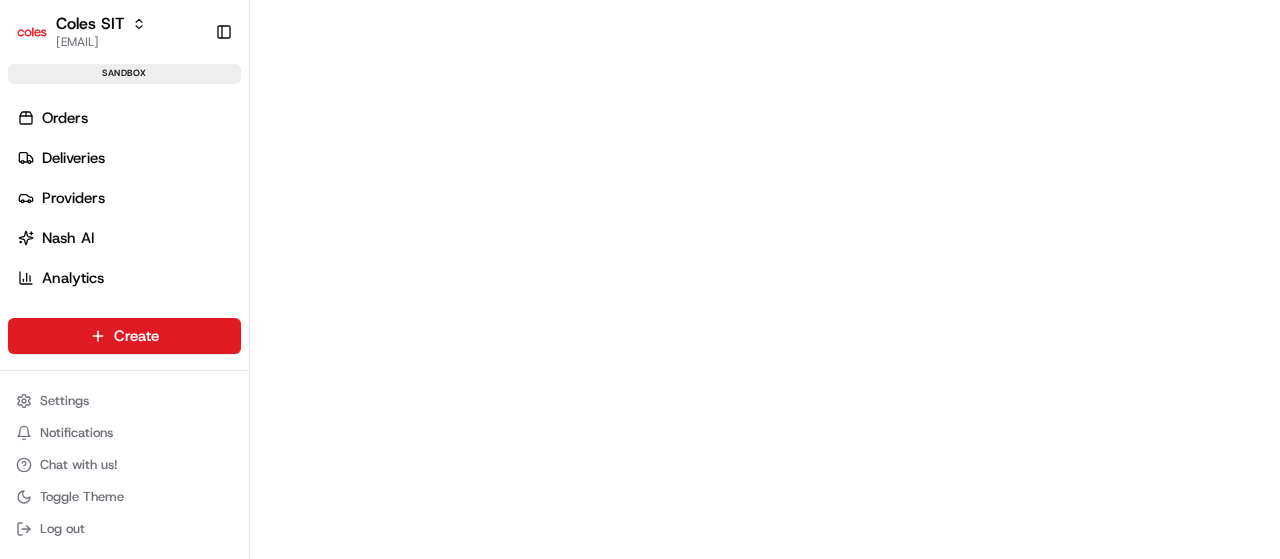 scroll, scrollTop: 0, scrollLeft: 0, axis: both 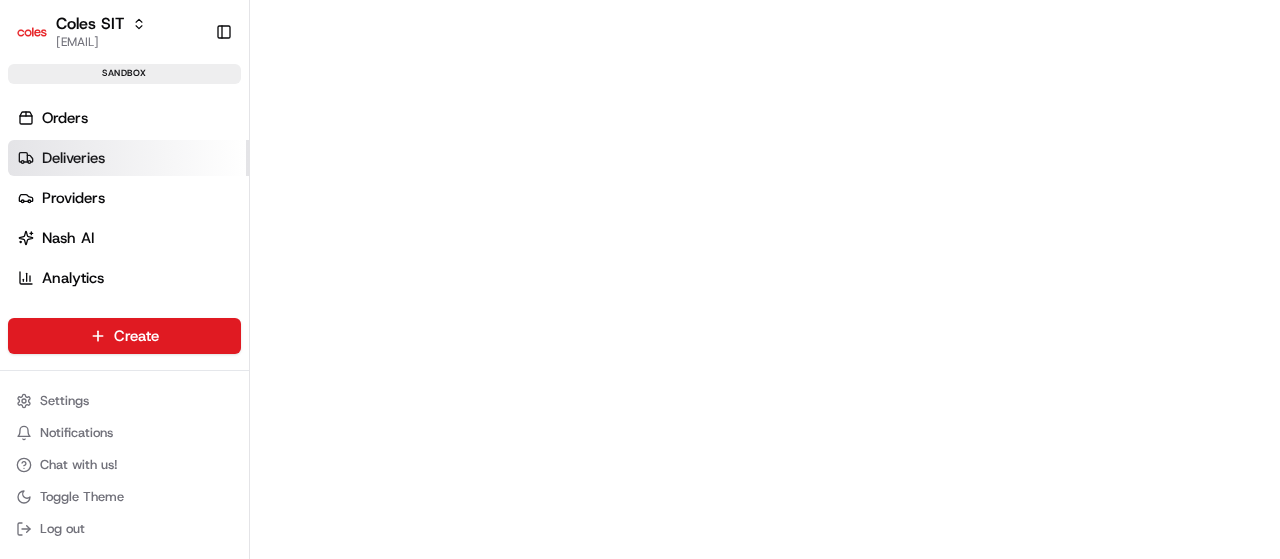 click on "Deliveries" at bounding box center [73, 158] 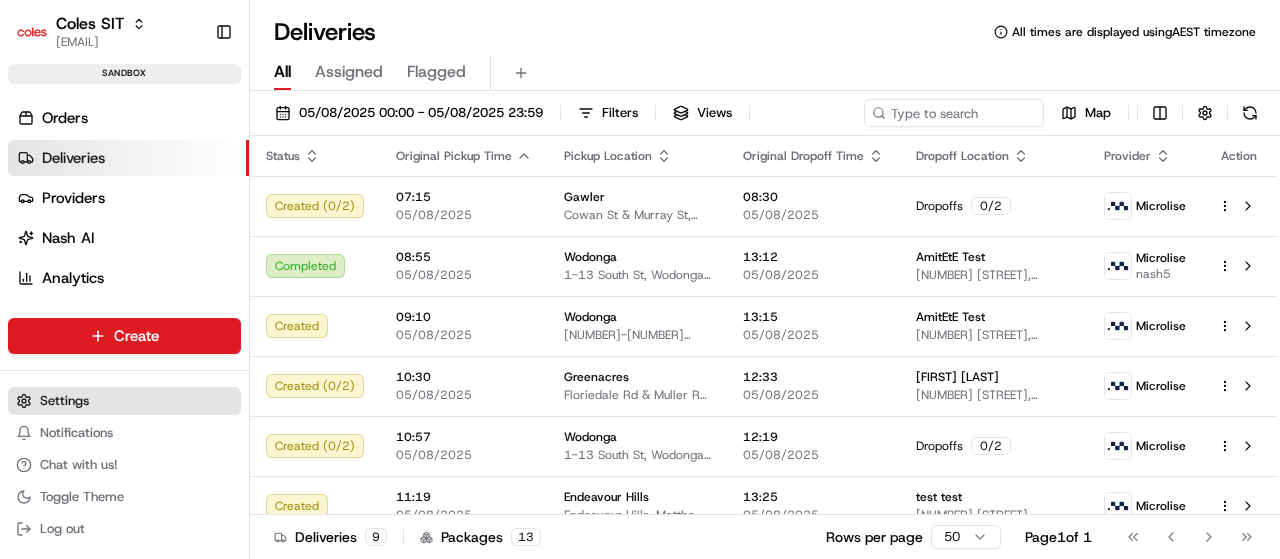 click on "Settings" at bounding box center [64, 401] 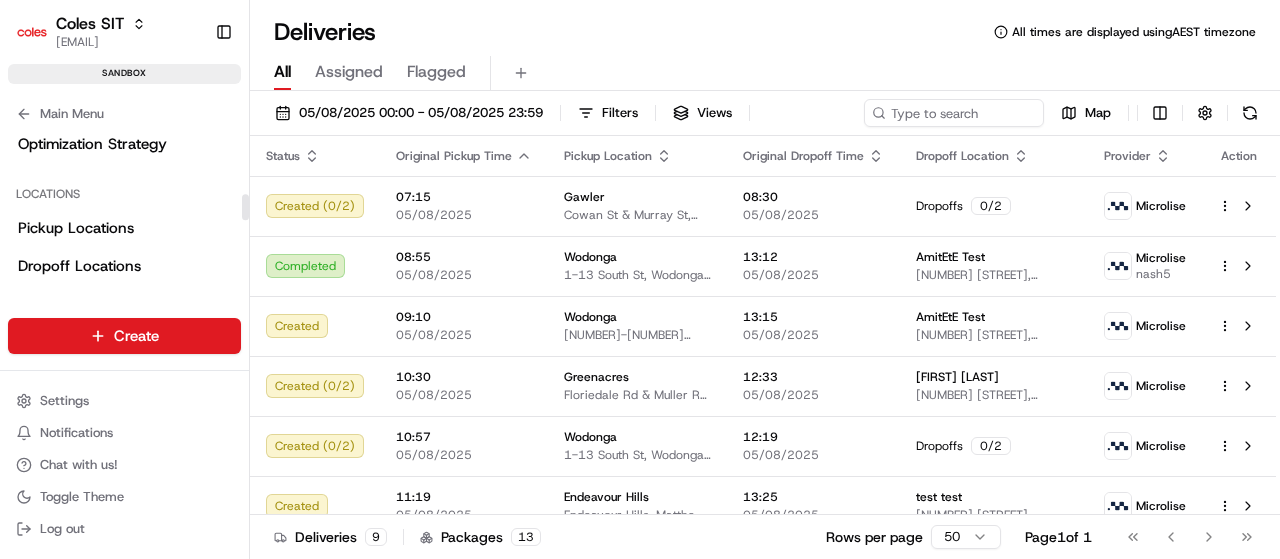 scroll, scrollTop: 500, scrollLeft: 0, axis: vertical 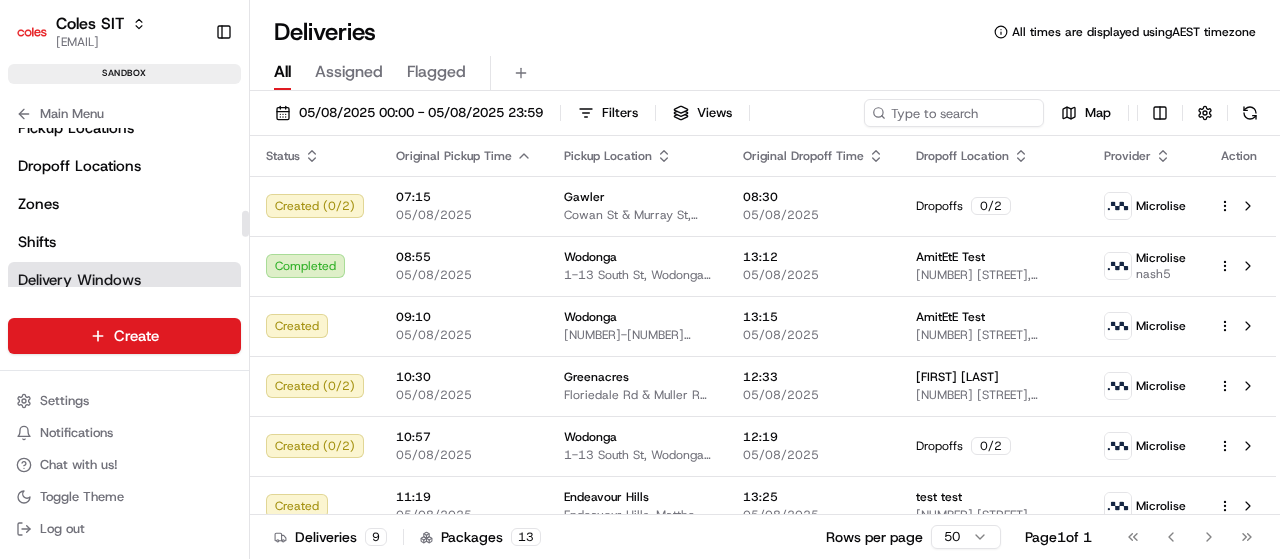 click on "Delivery Windows" at bounding box center [79, 280] 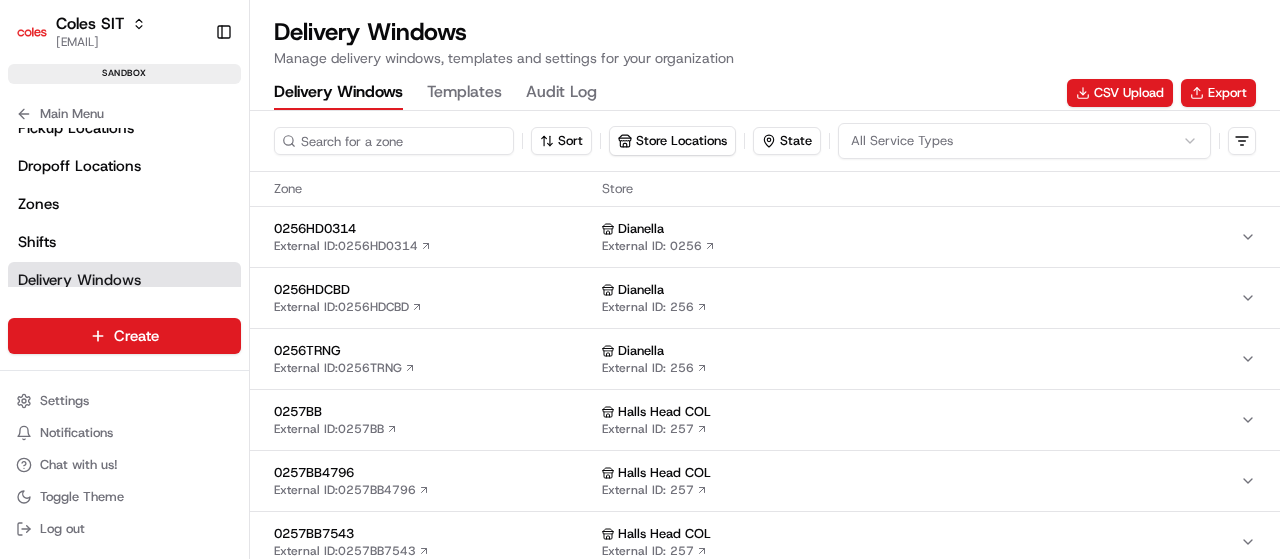 click at bounding box center [394, 141] 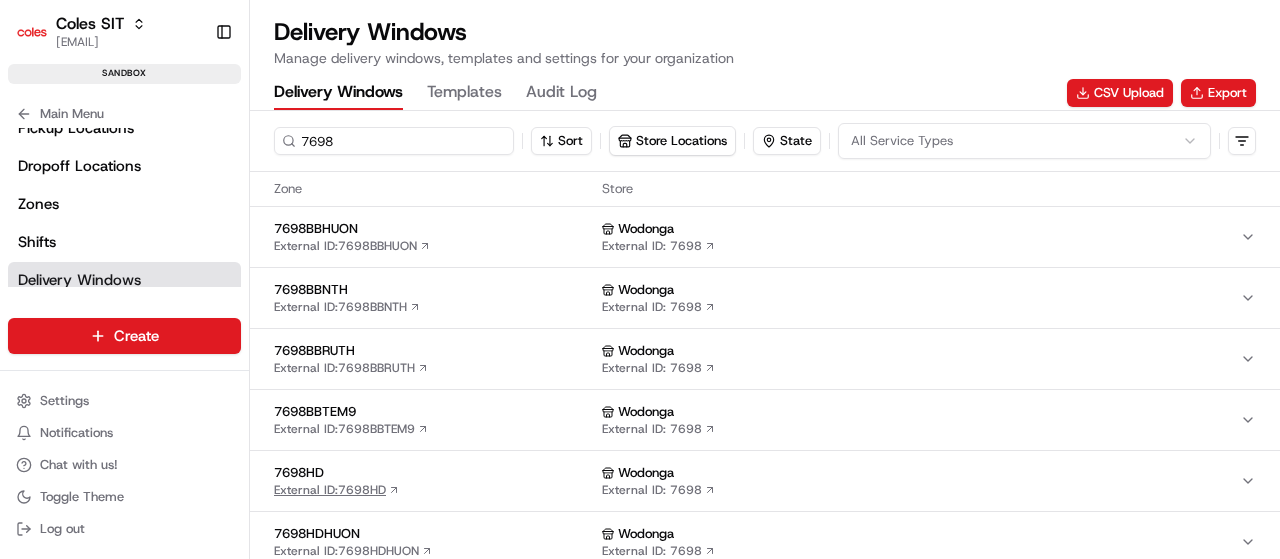 type on "7698" 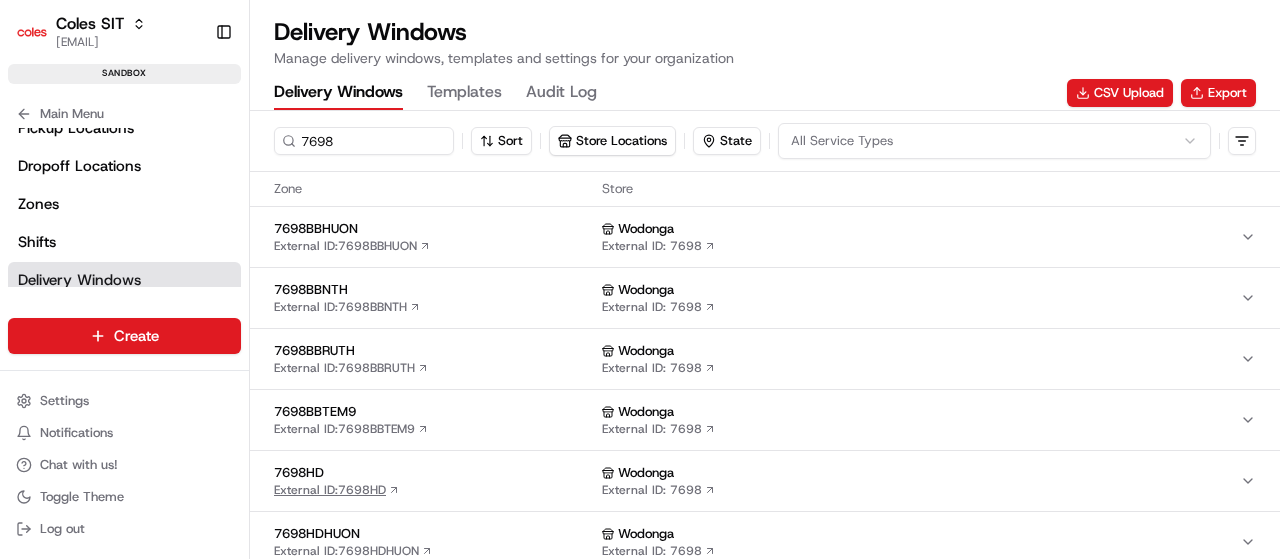 click on "External ID:  7698HD" at bounding box center [337, 490] 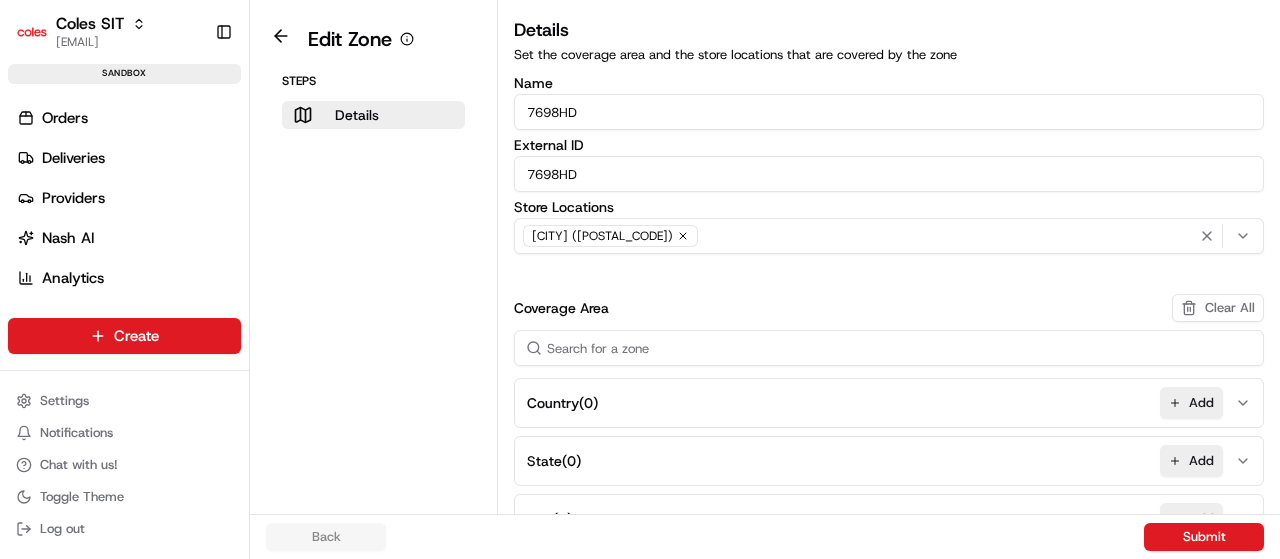 scroll, scrollTop: 0, scrollLeft: 0, axis: both 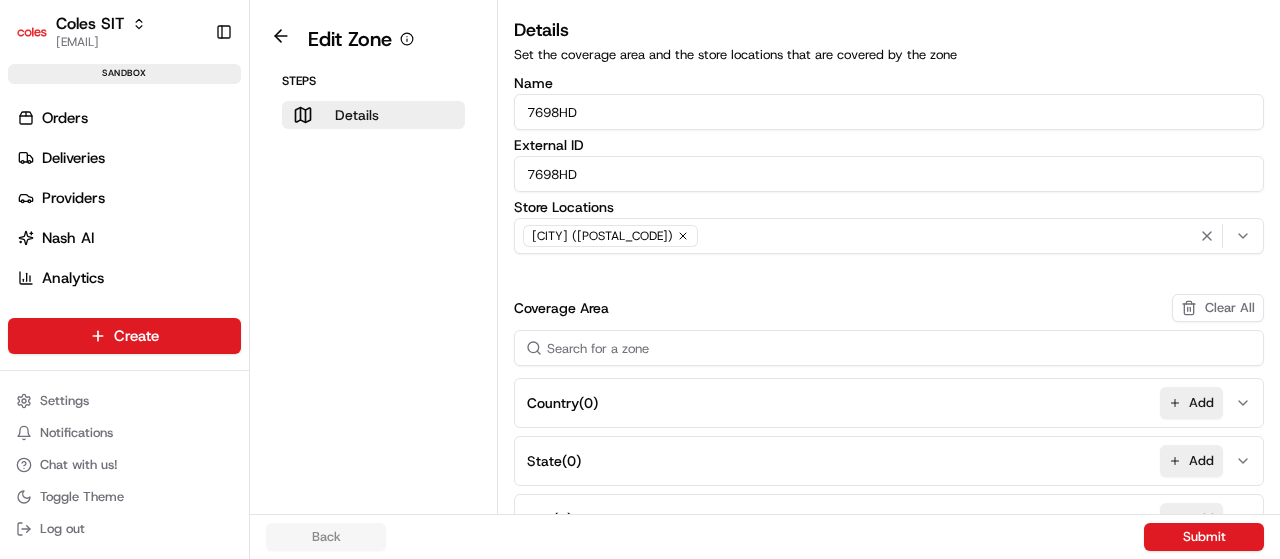 click on "Details" at bounding box center (357, 115) 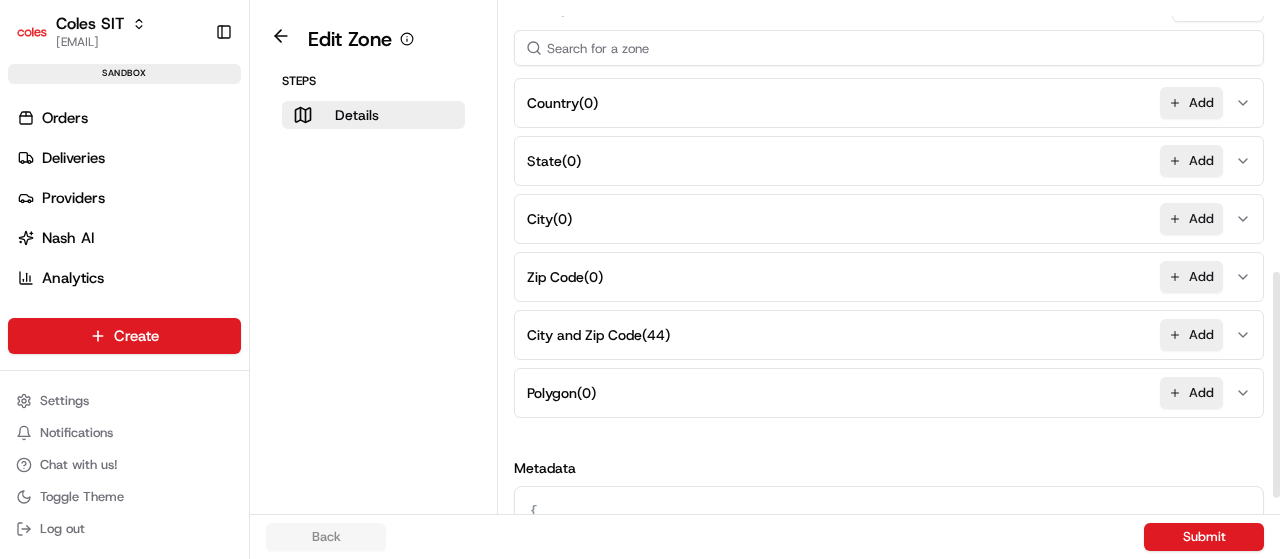 scroll, scrollTop: 636, scrollLeft: 0, axis: vertical 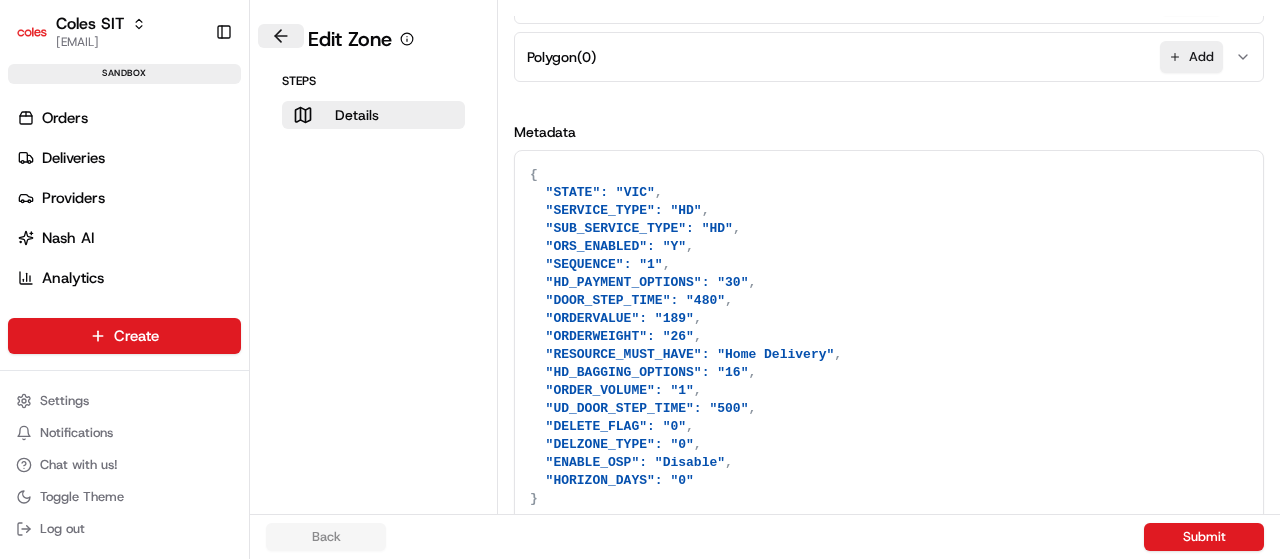 click at bounding box center [281, 36] 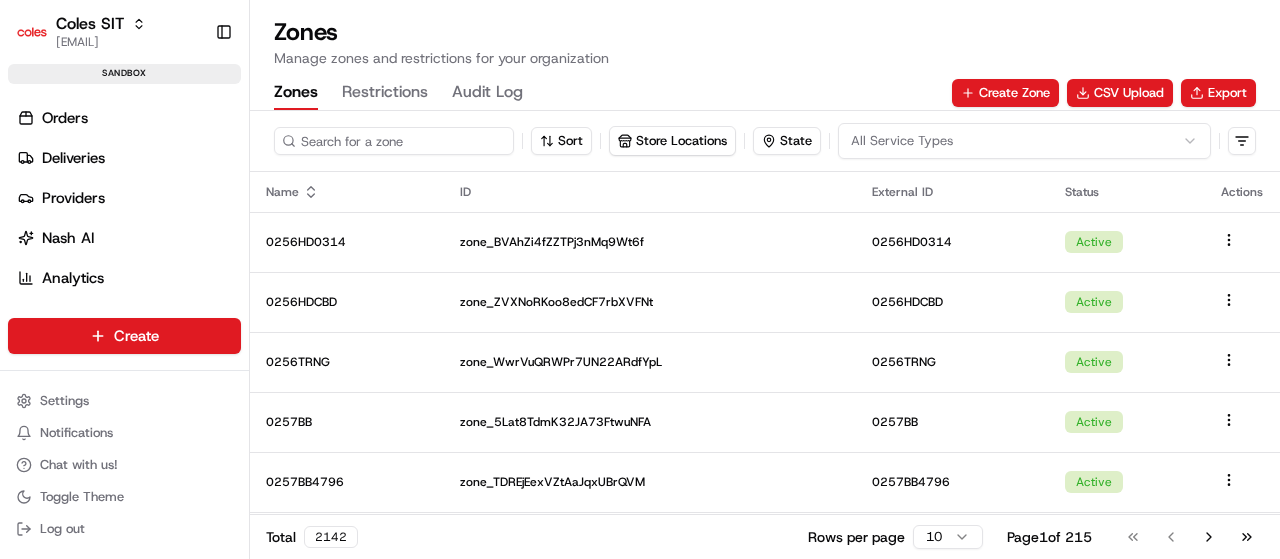 click at bounding box center (394, 141) 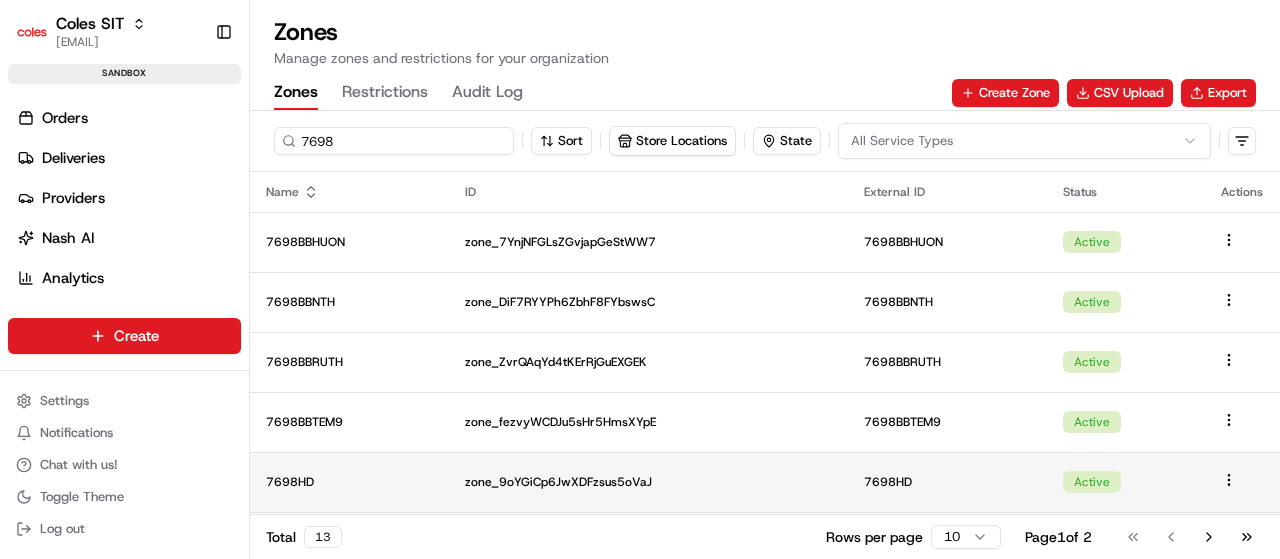 type on "7698" 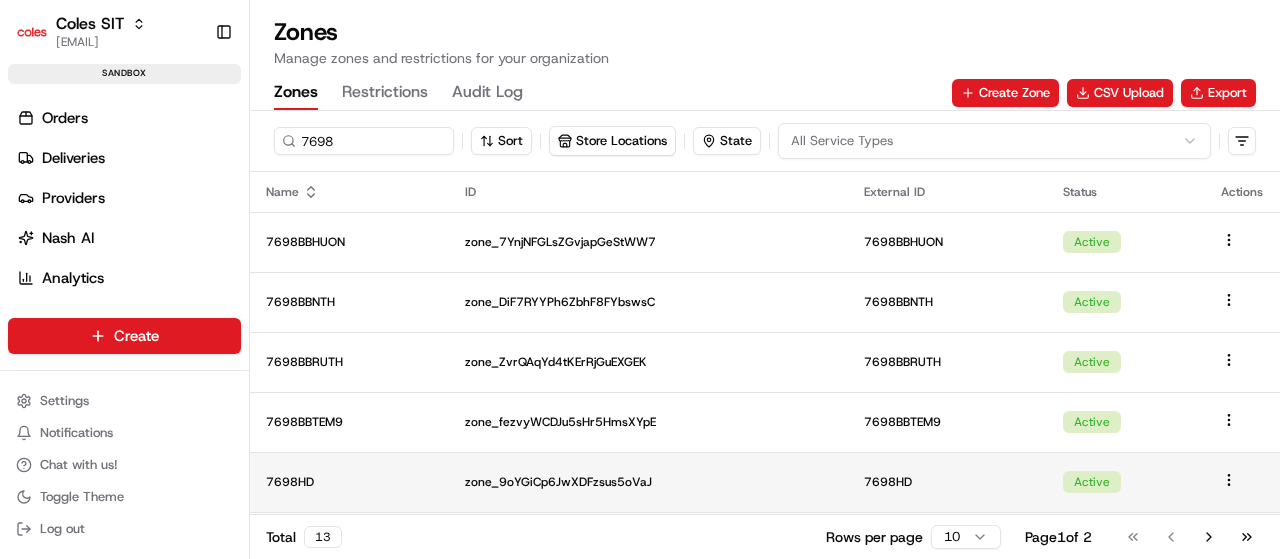 click on "zone_9oYGiCp6JwXDFzsus5oVaJ" at bounding box center (648, 482) 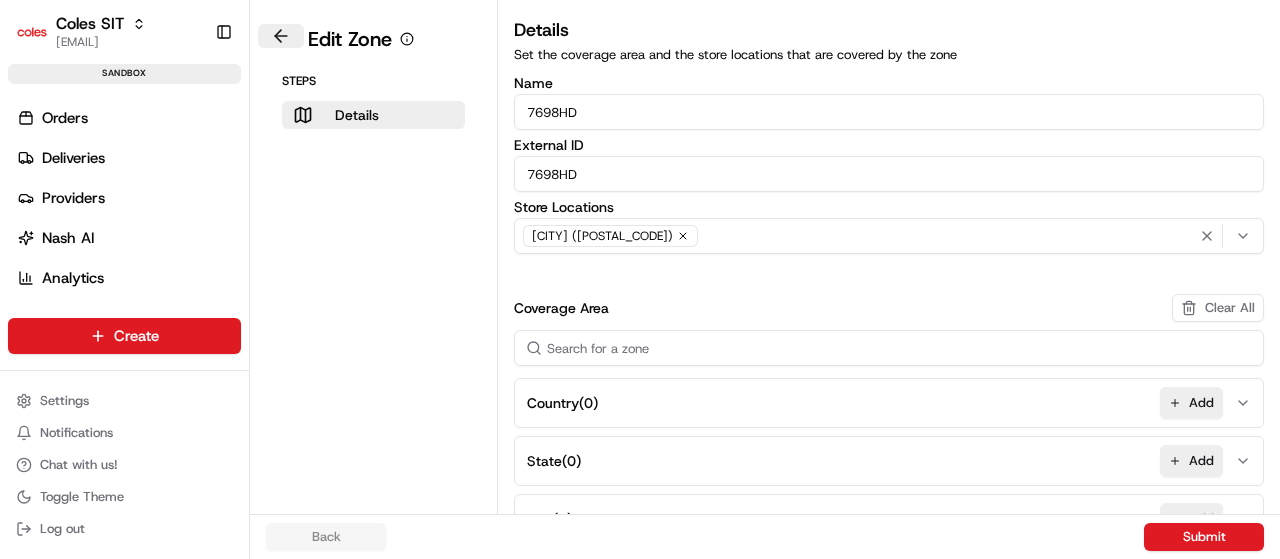 click at bounding box center (281, 36) 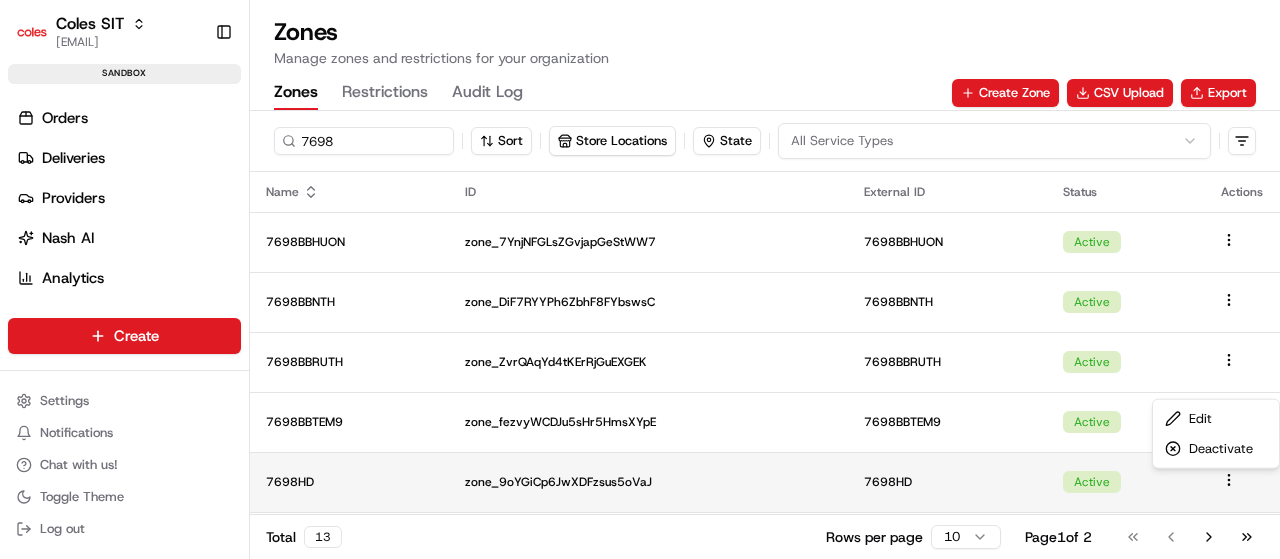 click on "Coles SIT tirthpal.singh@coles.com.au Toggle Sidebar sandbox Orders Deliveries Providers Nash AI Analytics Favorites Main Menu Members & Organization Organization Users Roles Preferences Customization Tracking Orchestration Automations Dispatch Strategy Optimization Strategy Locations Pickup Locations Dropoff Locations Zones Shifts Delivery Windows Billing Billing Integrations Notification Triggers Webhooks API Keys Request Logs Create Settings Notifications Chat with us! Toggle Theme Log out Zones Manage zones and restrictions for your organization Zones Restrictions Audit Log Create Zone CSV Upload Export 7698 Sort Store Locations State All Service Types Name ID External ID Status Actions 7698BBHUON zone_7YnjNFGLsZGvjapGeStWW7 7698BBHUON Active 7698BBNTH zone_DiF7RYYPh6ZbhF8FYbswsC 7698BBNTH Active 7698BBRUTH zone_ZvrQAqYd4tKErRjGuEXGEK 7698BBRUTH Active 7698BBTEM9 zone_fezvyWCDJu5sHr5HmsXYpE 7698BBTEM9 Active 7698HD zone_9oYGiCp6JwXDFzsus5oVaJ 7698HD Active 7698HDHUON 7698HDHUON Active 13 1" at bounding box center (640, 279) 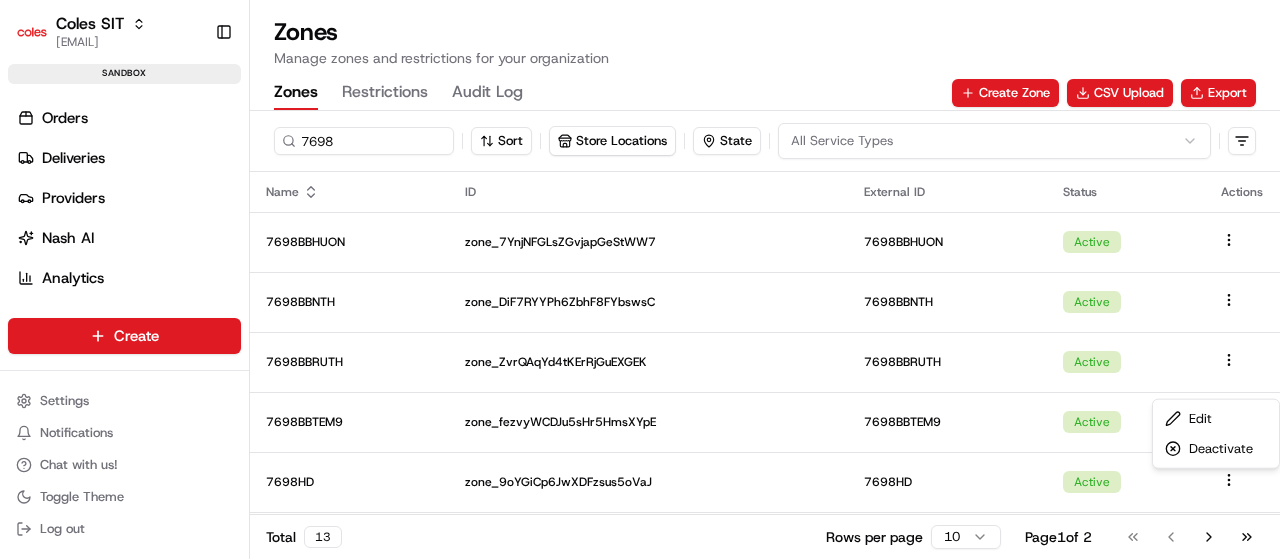 click on "Coles SIT tirthpal.singh@coles.com.au Toggle Sidebar sandbox Orders Deliveries Providers Nash AI Analytics Favorites Main Menu Members & Organization Organization Users Roles Preferences Customization Tracking Orchestration Automations Dispatch Strategy Optimization Strategy Locations Pickup Locations Dropoff Locations Zones Shifts Delivery Windows Billing Billing Integrations Notification Triggers Webhooks API Keys Request Logs Create Settings Notifications Chat with us! Toggle Theme Log out Zones Manage zones and restrictions for your organization Zones Restrictions Audit Log Create Zone CSV Upload Export 7698 Sort Store Locations State All Service Types Name ID External ID Status Actions 7698BBHUON zone_7YnjNFGLsZGvjapGeStWW7 7698BBHUON Active 7698BBNTH zone_DiF7RYYPh6ZbhF8FYbswsC 7698BBNTH Active 7698BBRUTH zone_ZvrQAqYd4tKErRjGuEXGEK 7698BBRUTH Active 7698BBTEM9 zone_fezvyWCDJu5sHr5HmsXYpE 7698BBTEM9 Active 7698HD zone_9oYGiCp6JwXDFzsus5oVaJ 7698HD Active 7698HDHUON 7698HDHUON Active 13 1" at bounding box center (640, 279) 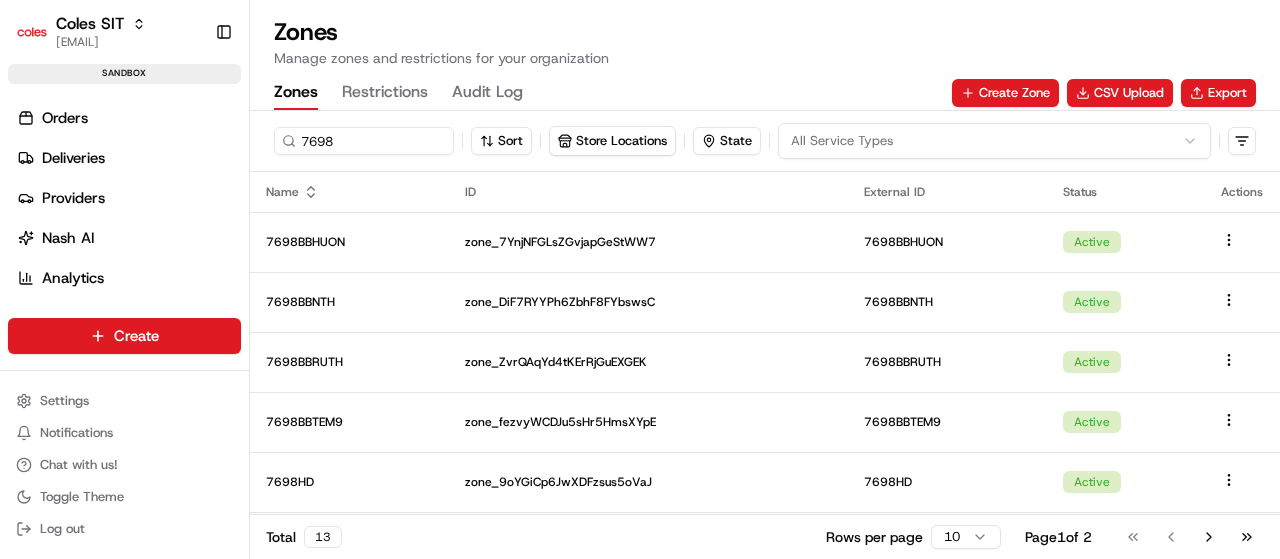 scroll, scrollTop: 8, scrollLeft: 0, axis: vertical 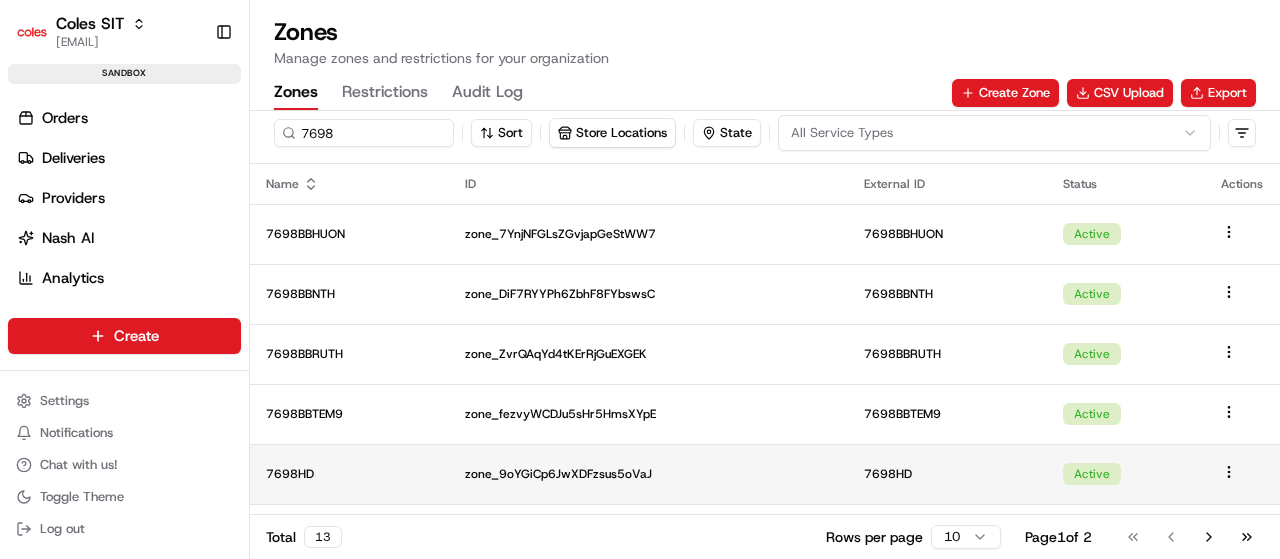 click on "zone_9oYGiCp6JwXDFzsus5oVaJ" at bounding box center [648, 474] 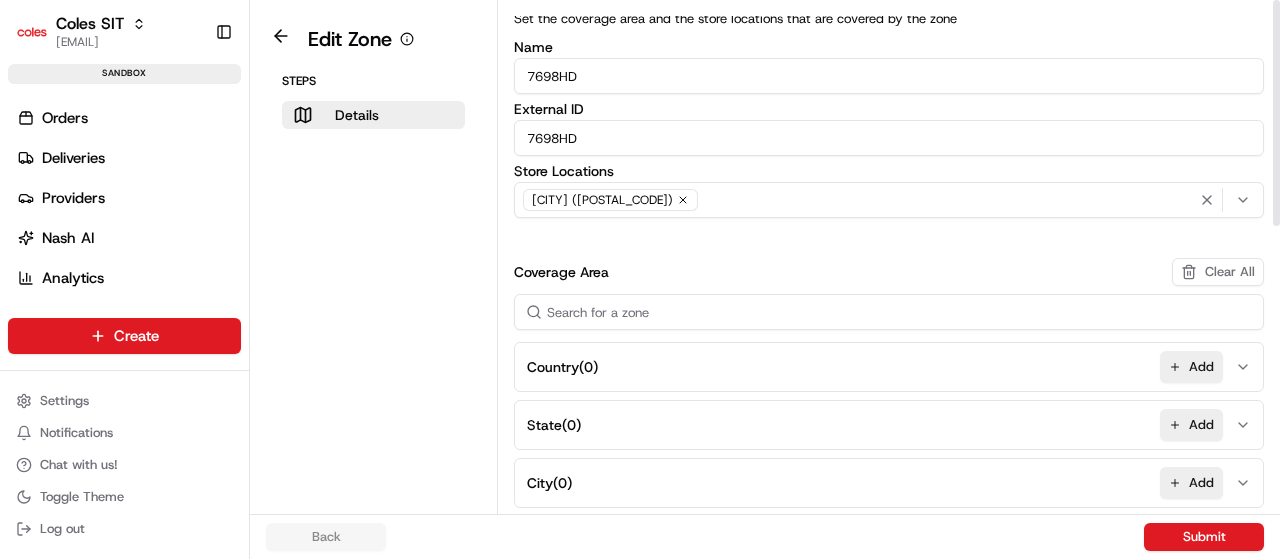 scroll, scrollTop: 0, scrollLeft: 0, axis: both 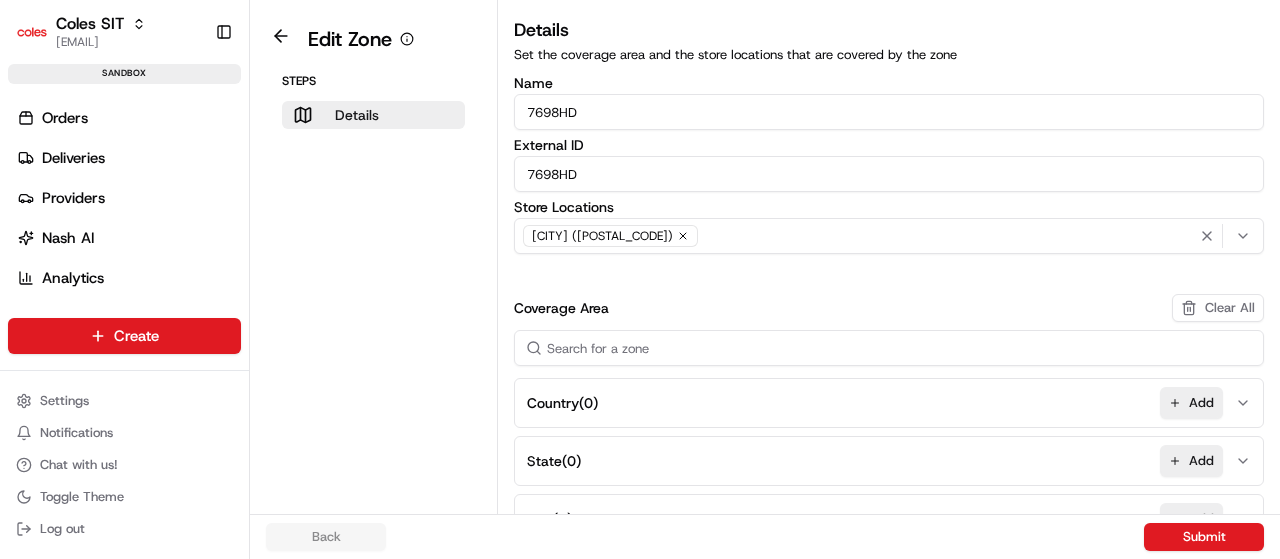 click on "Details" at bounding box center (357, 115) 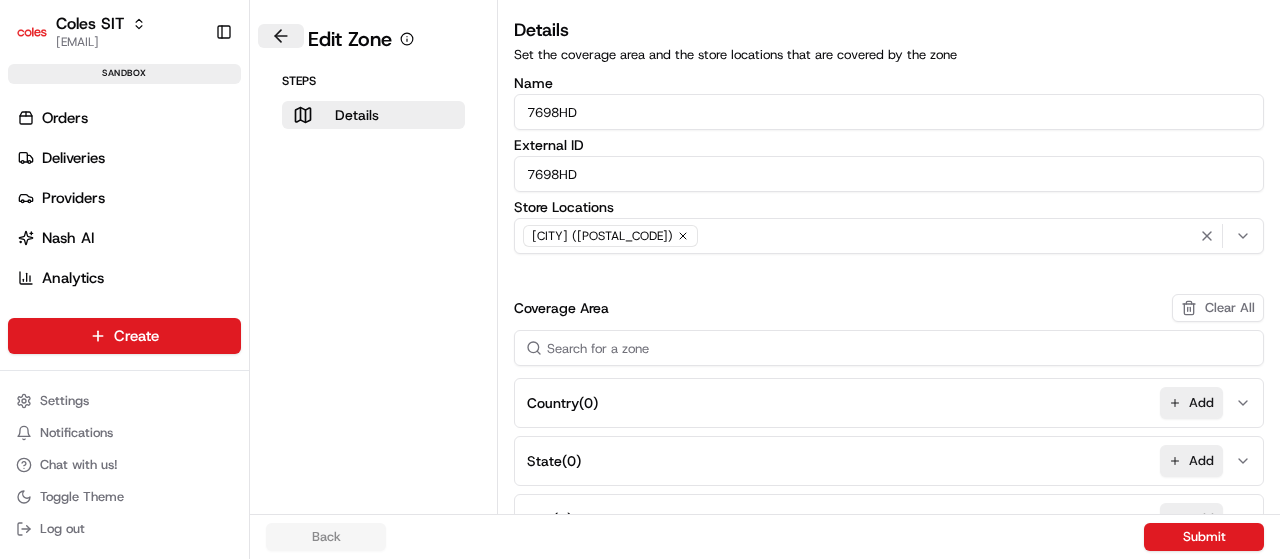 click at bounding box center [281, 36] 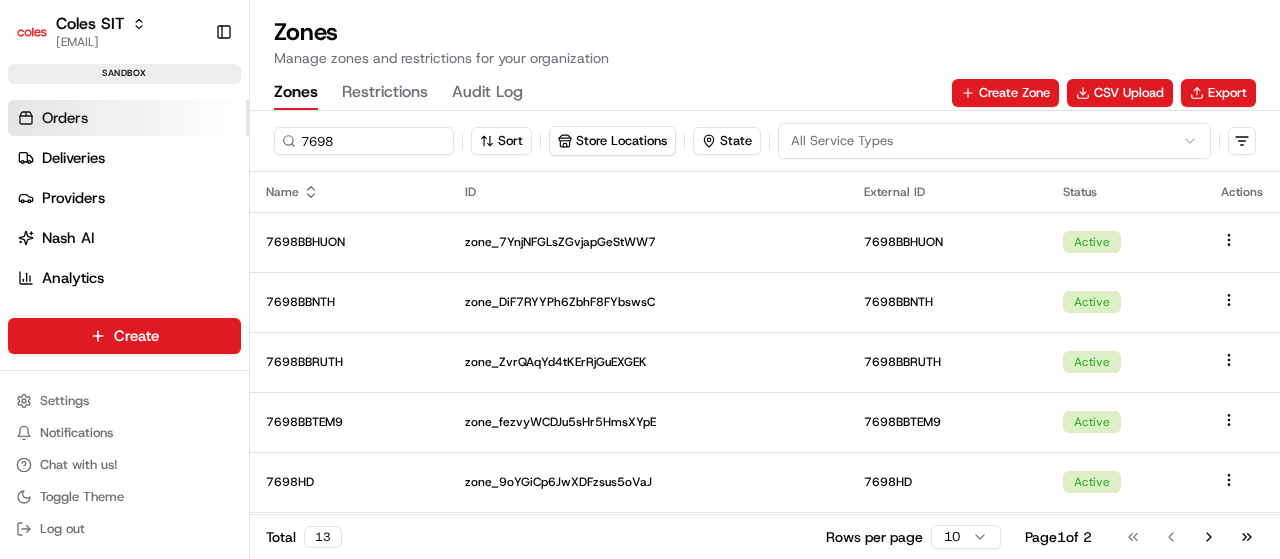 click on "Orders" at bounding box center (65, 118) 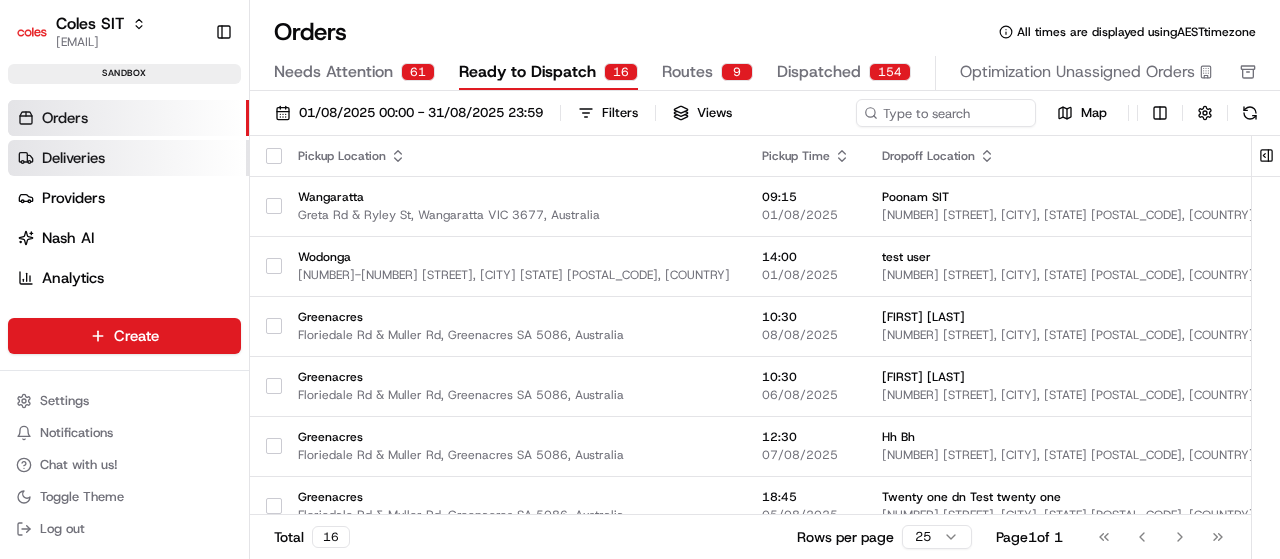 click on "Deliveries" at bounding box center (73, 158) 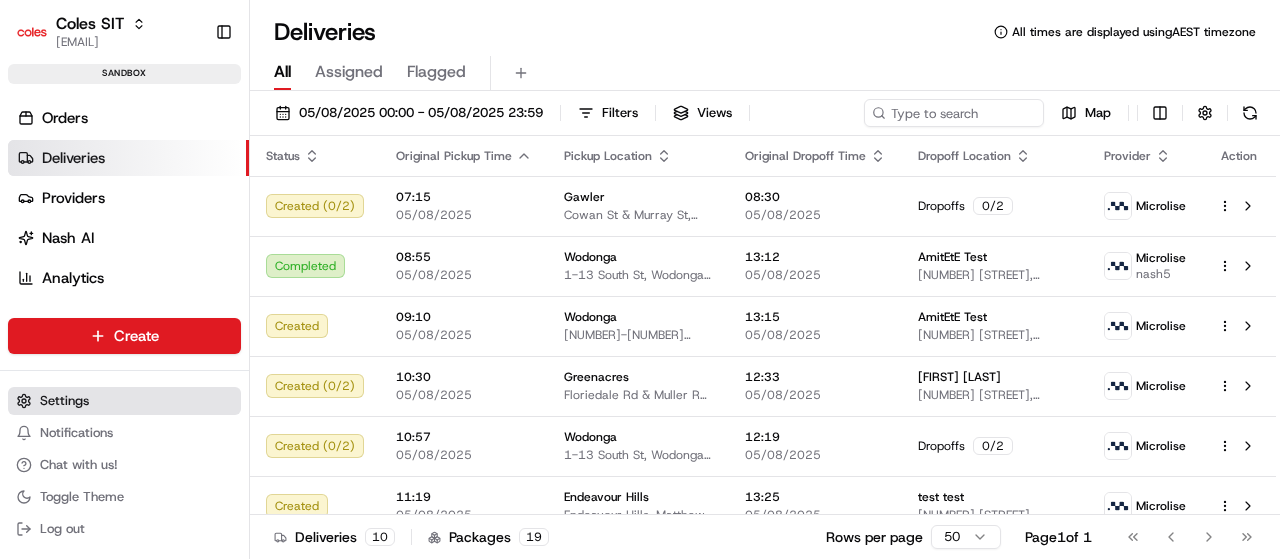 click on "Settings" at bounding box center [124, 401] 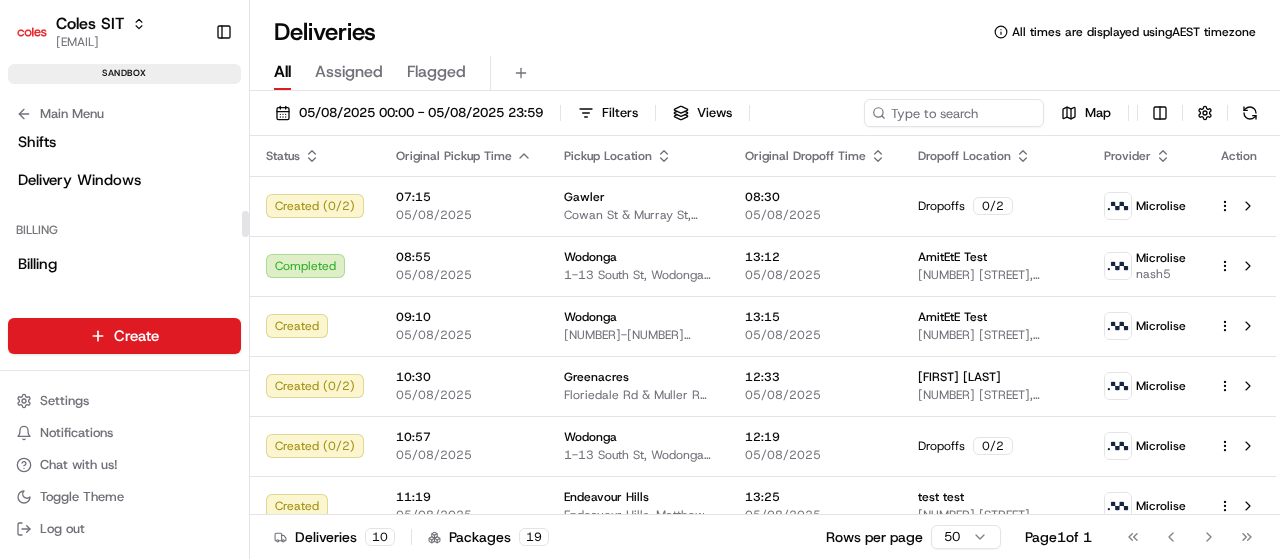scroll, scrollTop: 500, scrollLeft: 0, axis: vertical 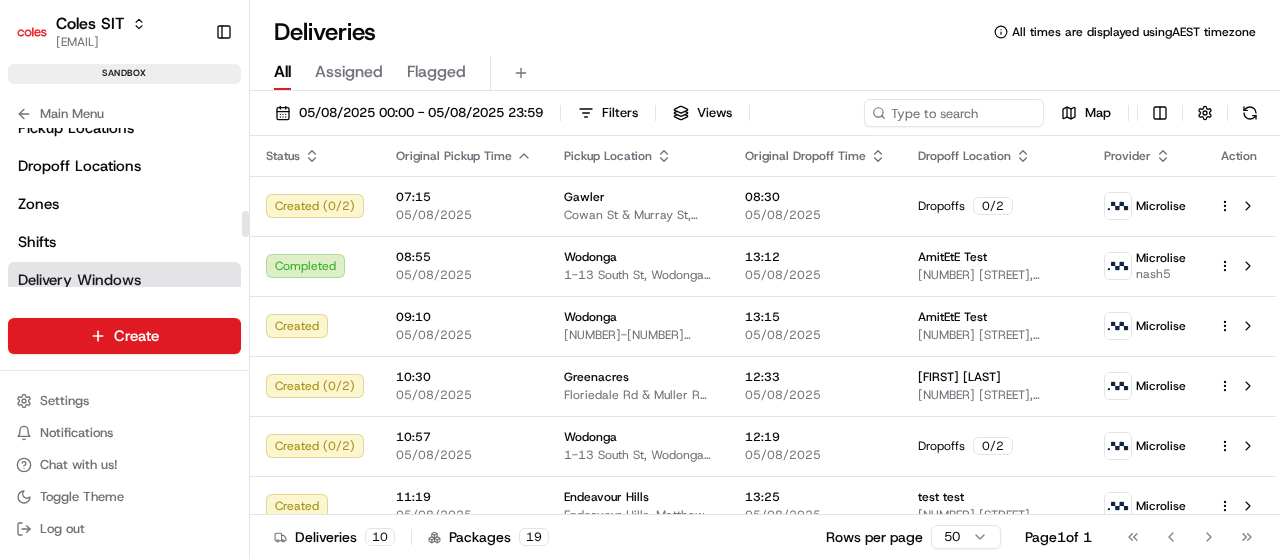 click on "Delivery Windows" at bounding box center (79, 280) 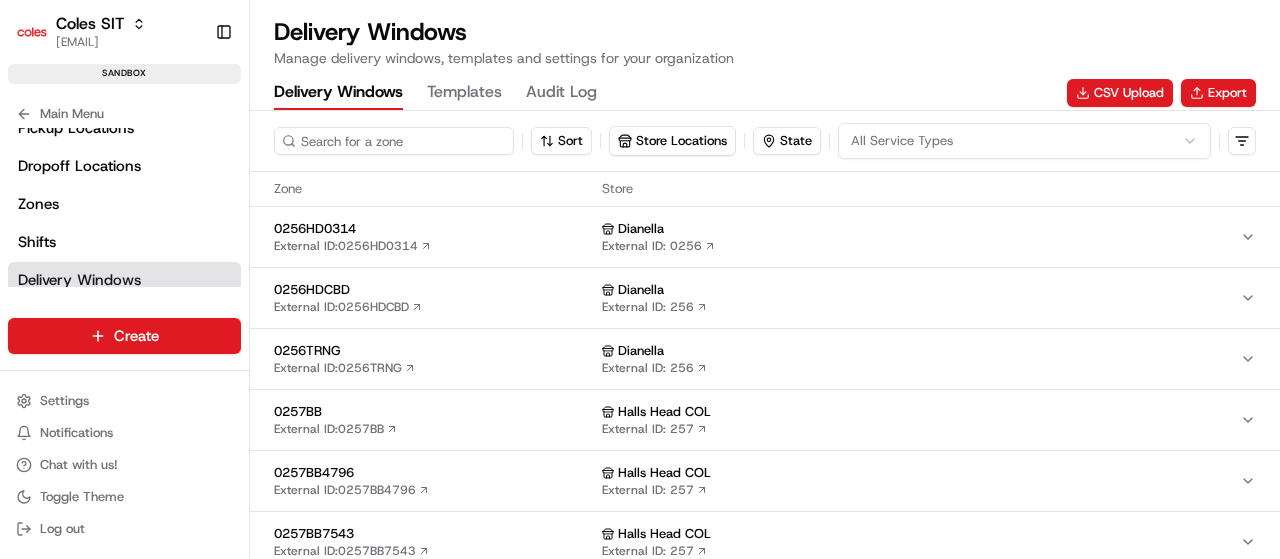 click at bounding box center (394, 141) 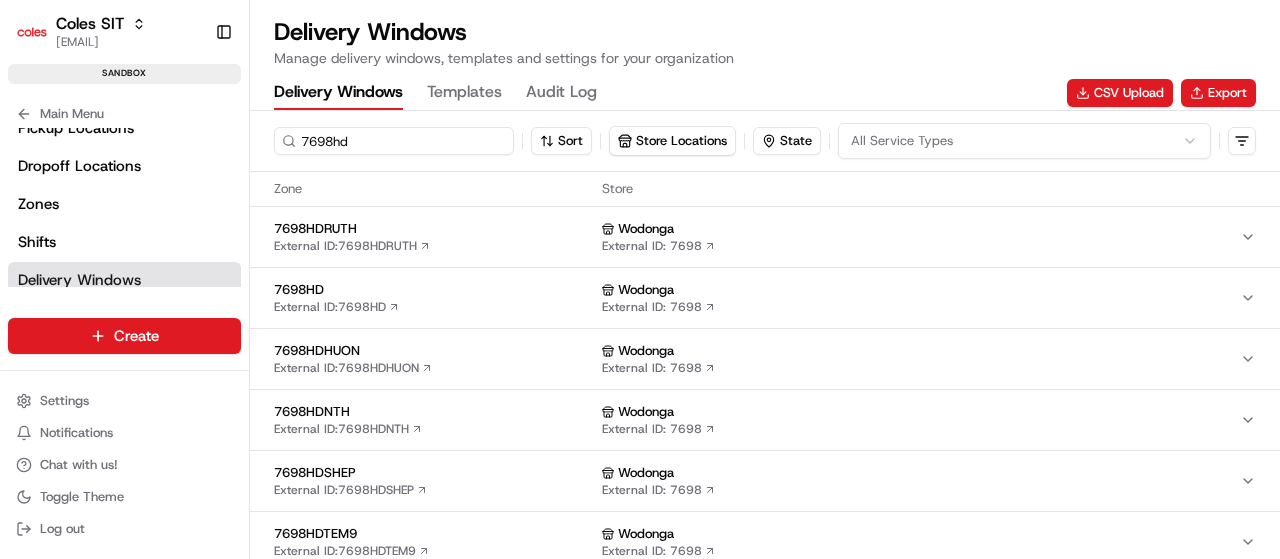 type on "7698hd" 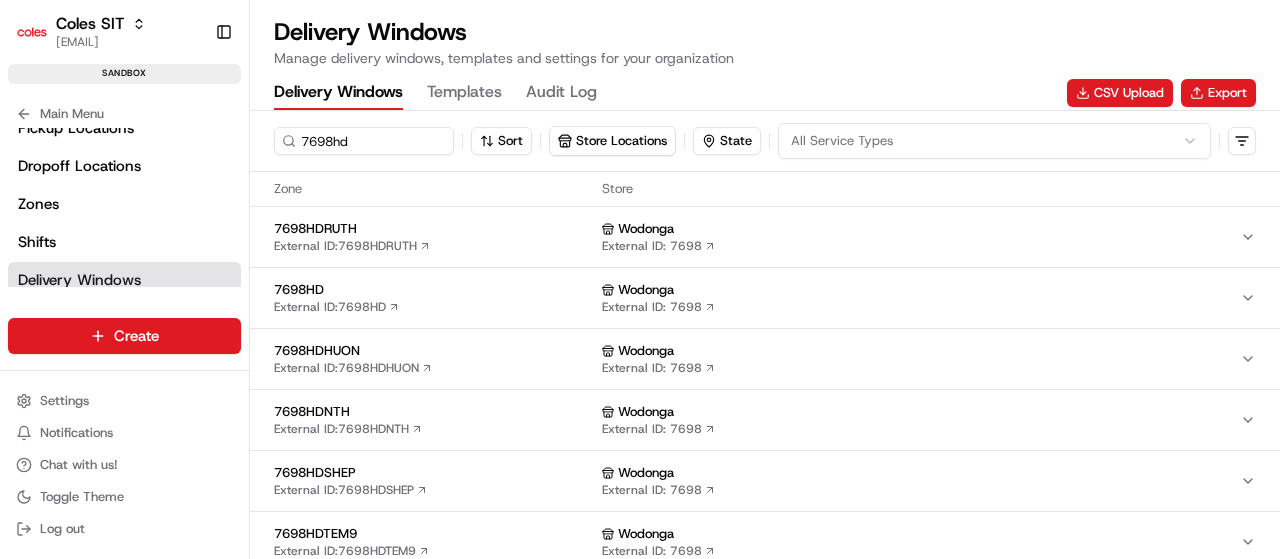 click on "Wodonga" at bounding box center (646, 290) 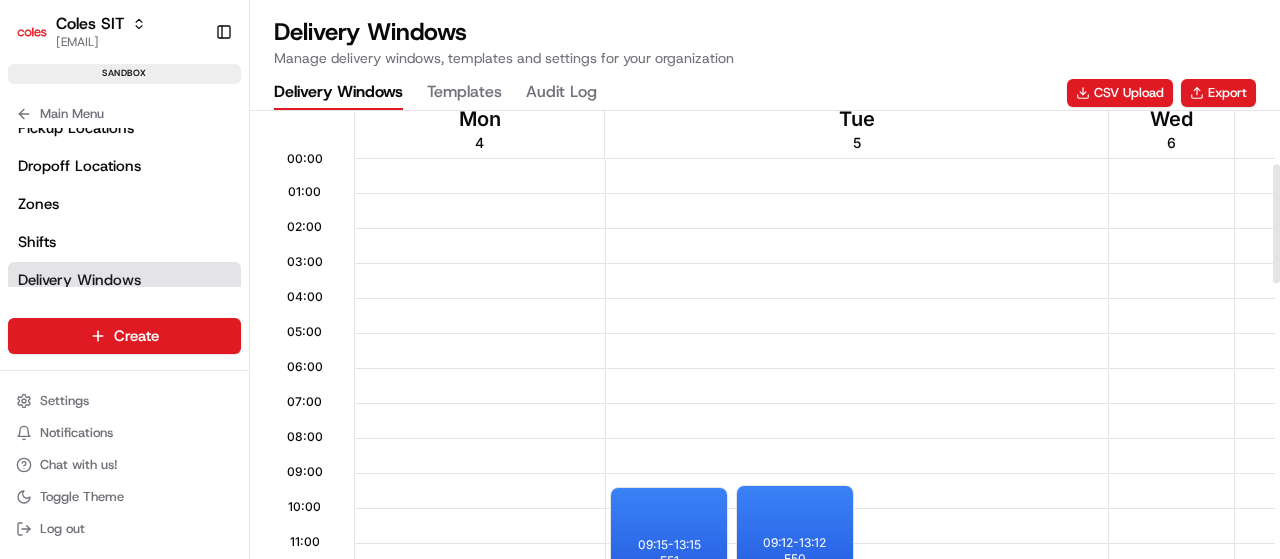 scroll, scrollTop: 100, scrollLeft: 0, axis: vertical 